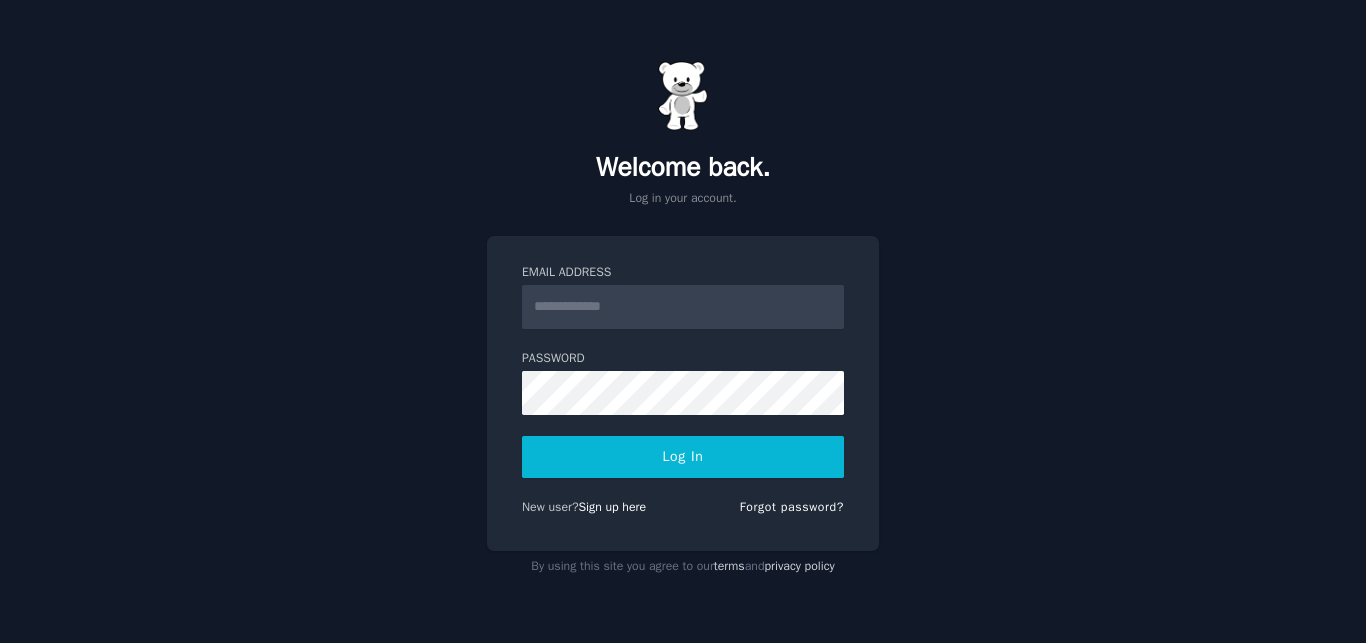 scroll, scrollTop: 0, scrollLeft: 0, axis: both 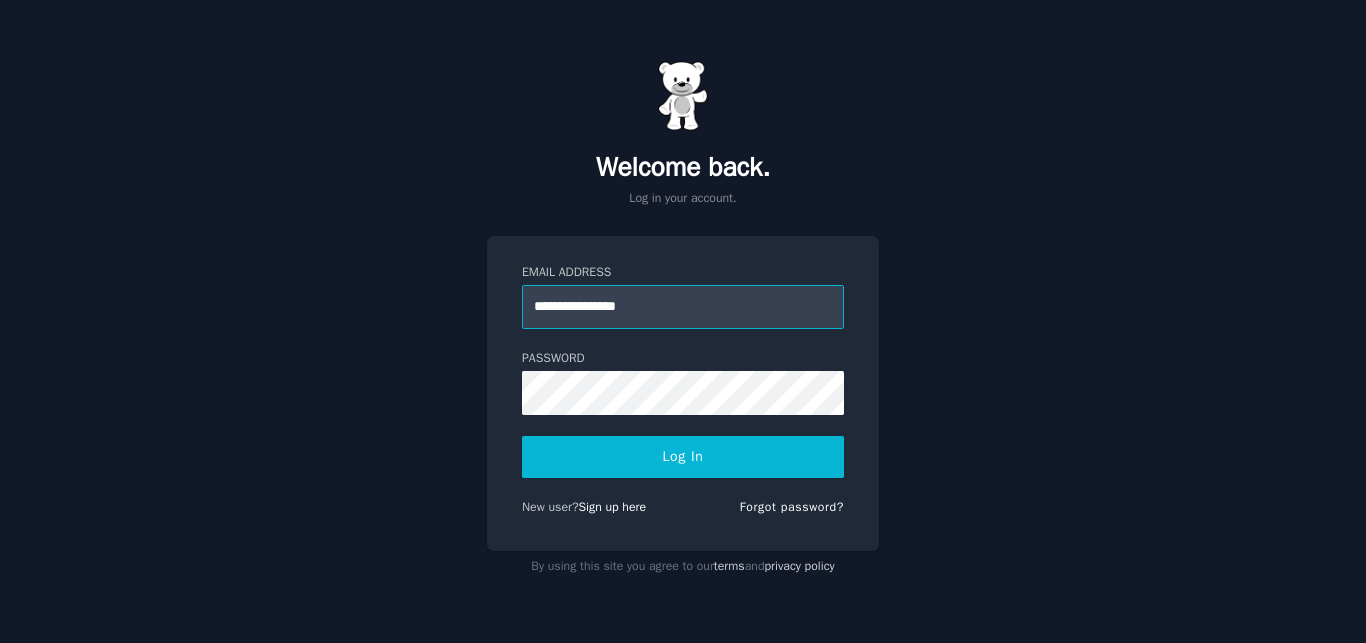 type on "**********" 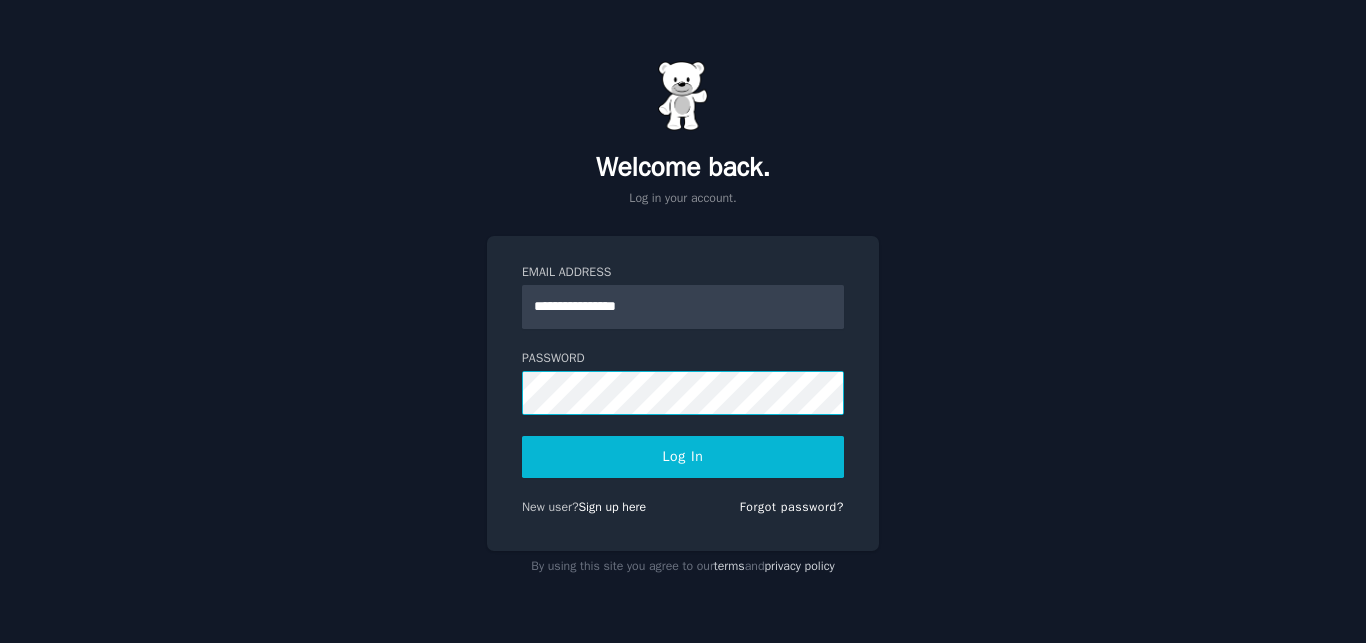 click on "Log In" at bounding box center [683, 457] 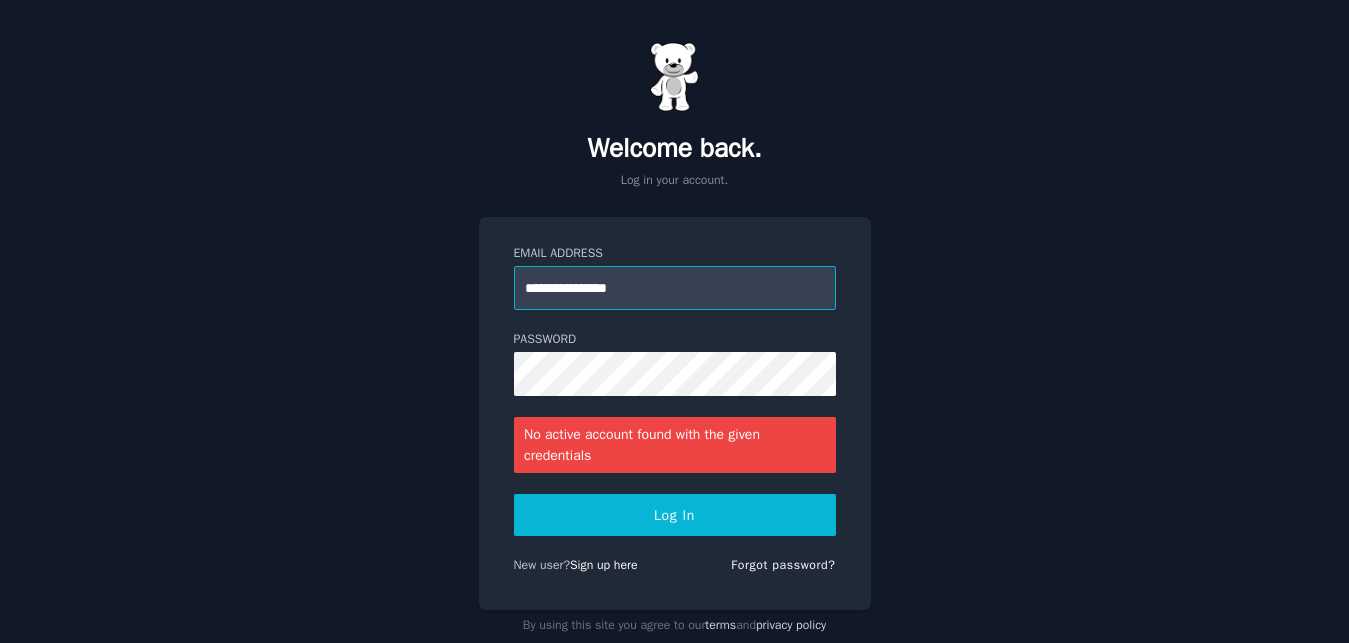 click on "**********" at bounding box center (675, 288) 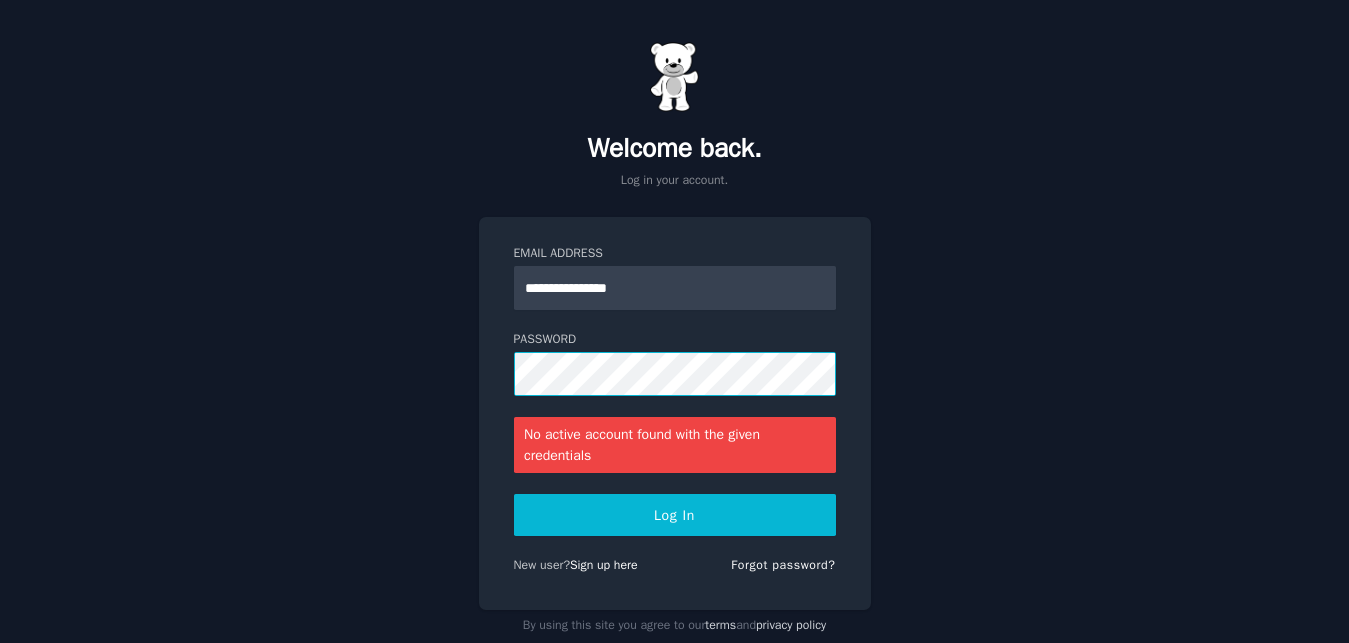 click on "Log In" at bounding box center (675, 515) 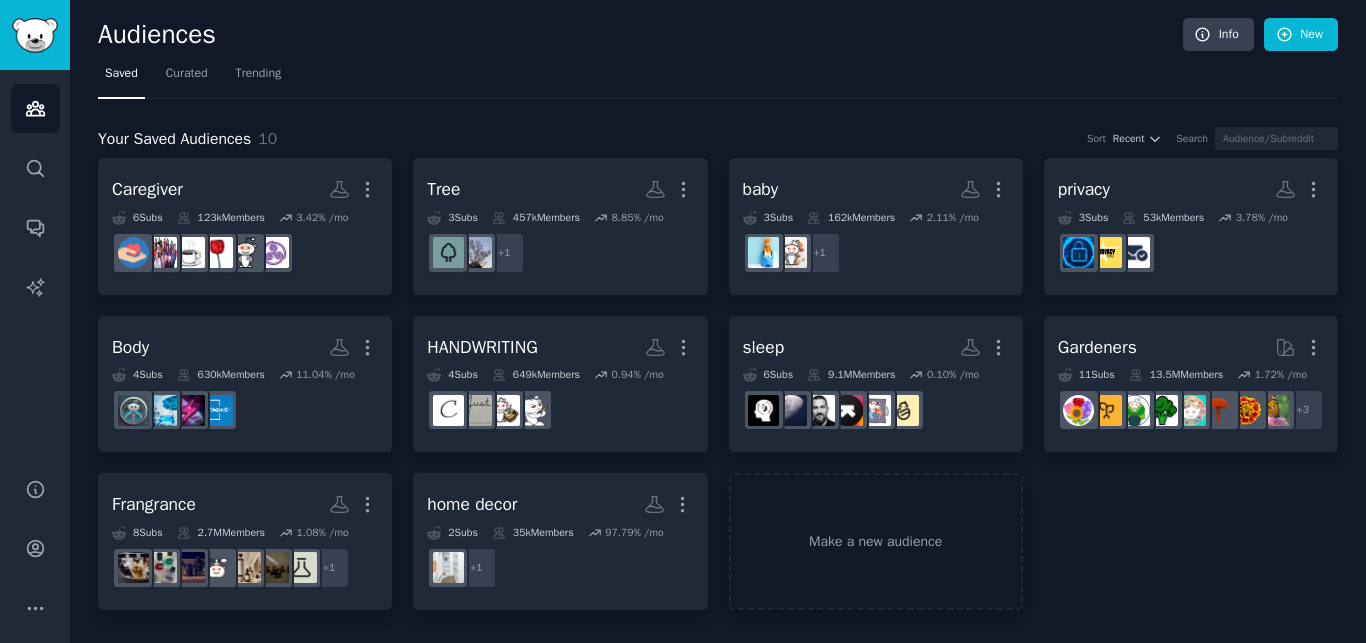 scroll, scrollTop: 0, scrollLeft: 0, axis: both 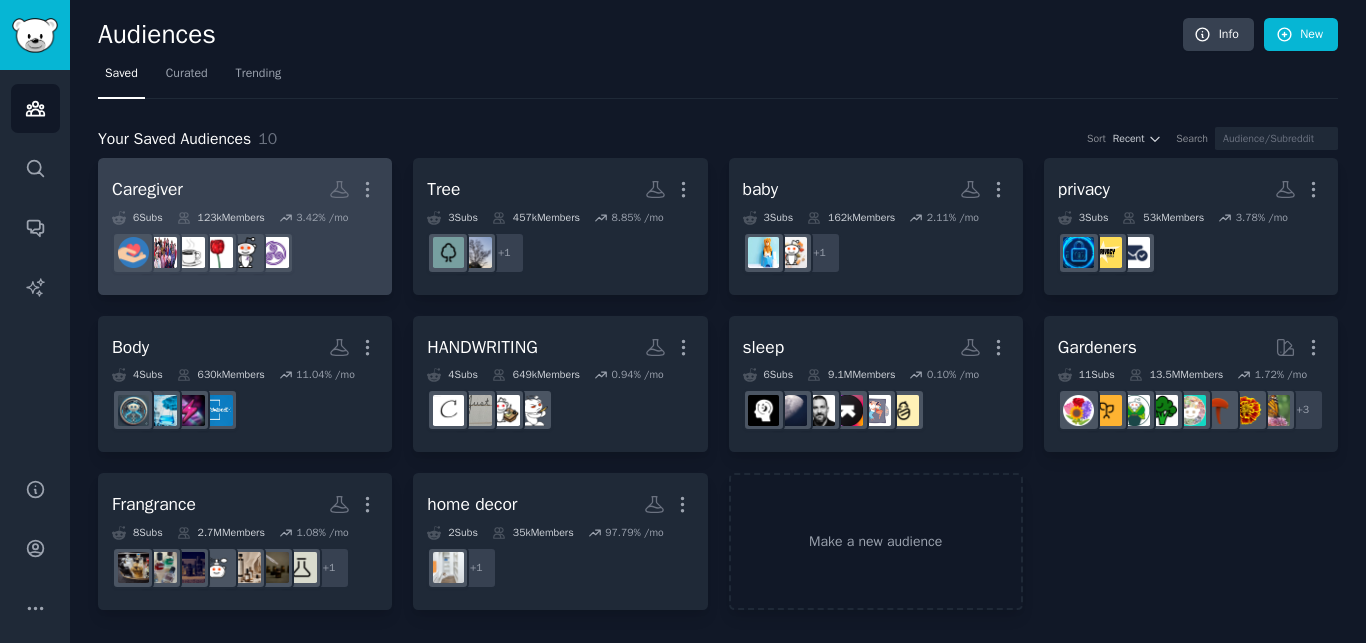 click on "Caregiver More" at bounding box center (245, 189) 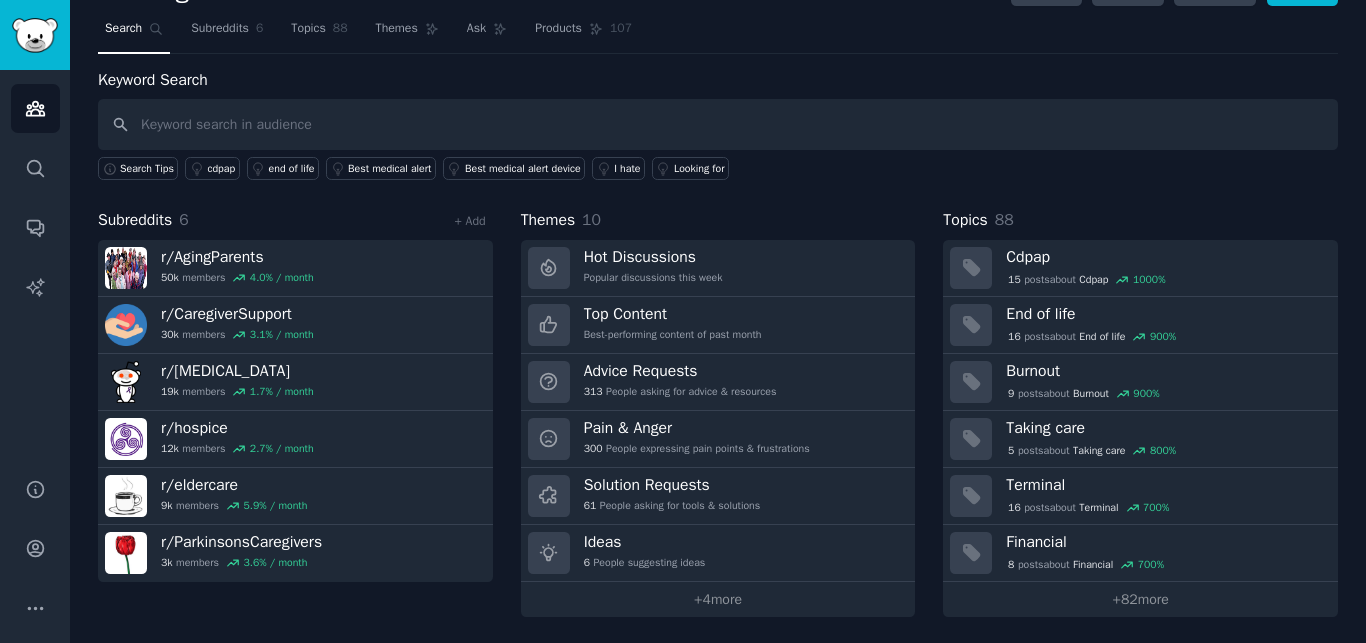 scroll, scrollTop: 47, scrollLeft: 0, axis: vertical 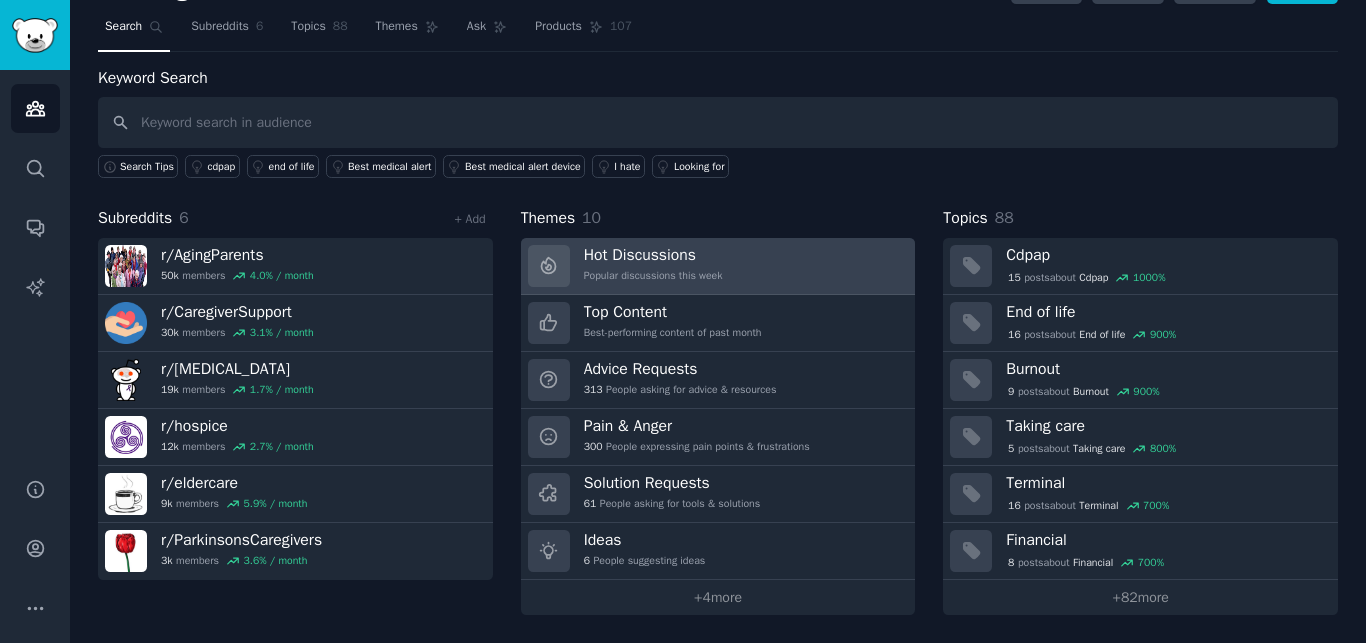 click on "Hot Discussions Popular discussions this week" at bounding box center [718, 266] 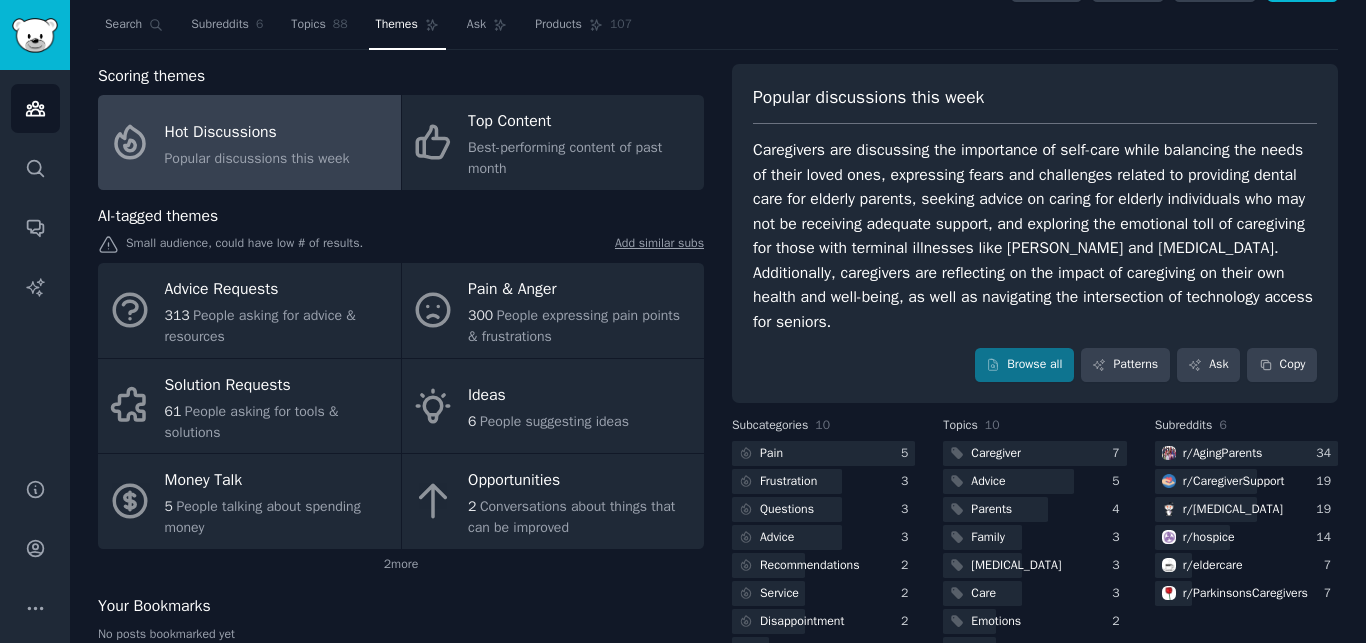 scroll, scrollTop: 47, scrollLeft: 0, axis: vertical 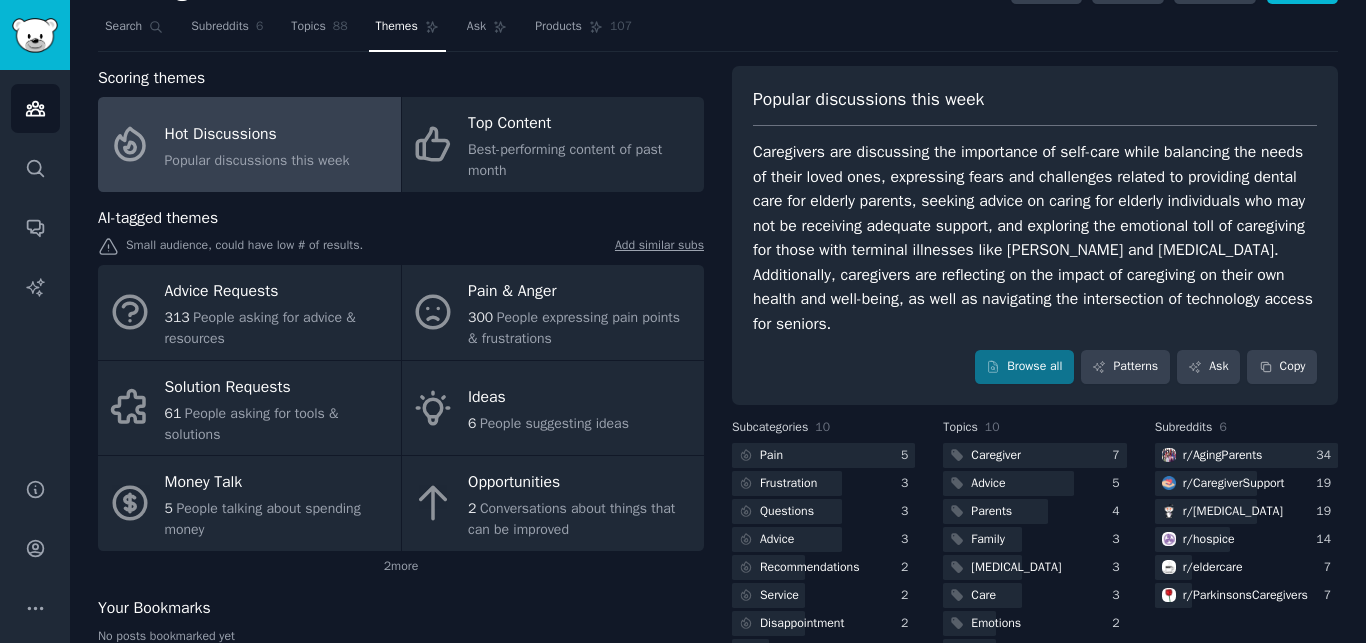 click on "People suggesting ideas" at bounding box center (554, 423) 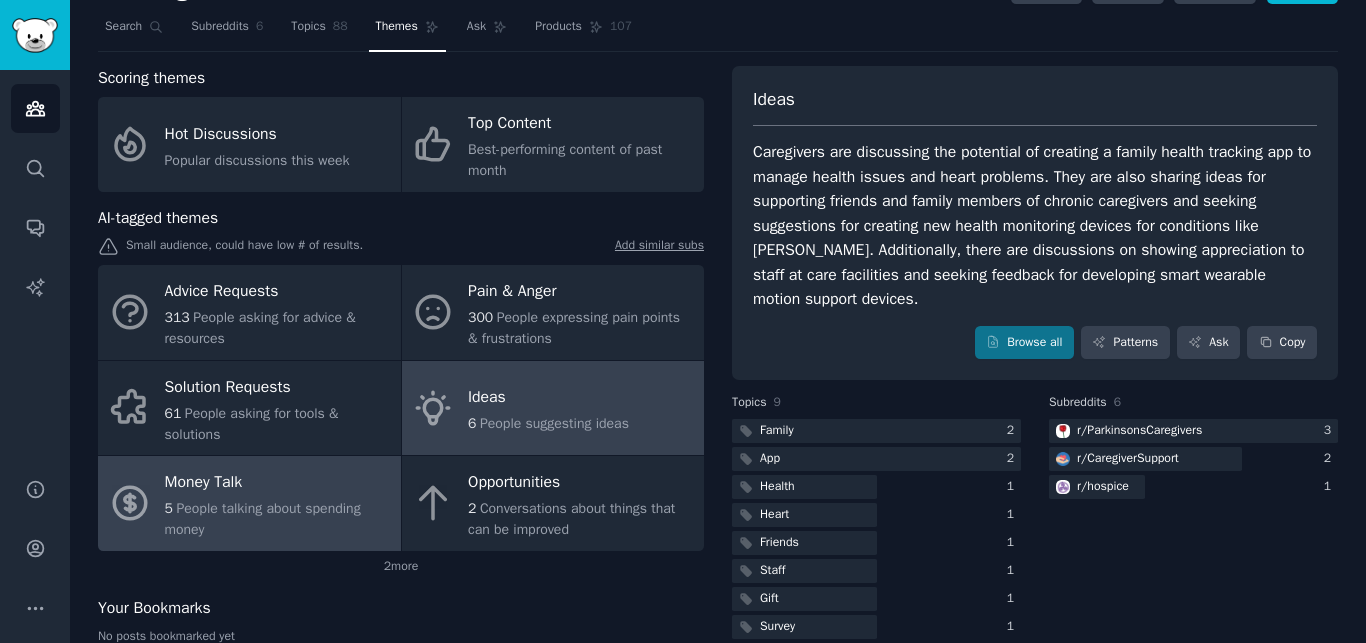click on "People talking about spending money" at bounding box center [263, 519] 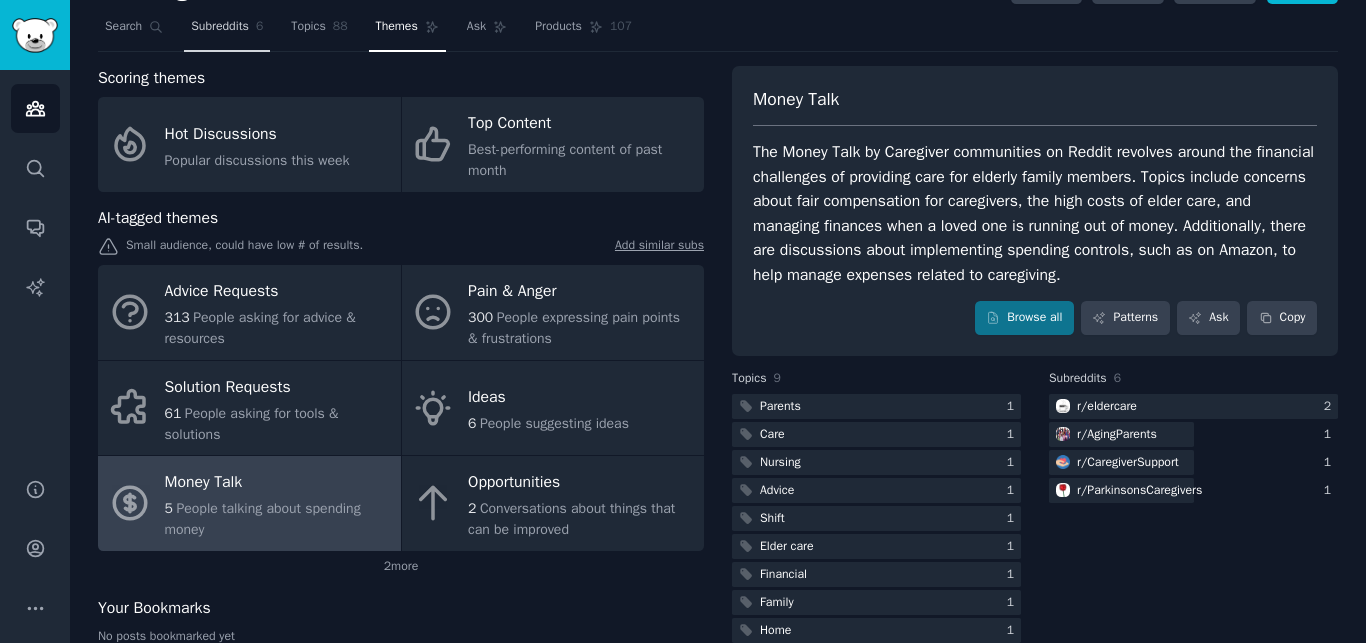 click on "Subreddits 6" at bounding box center (227, 31) 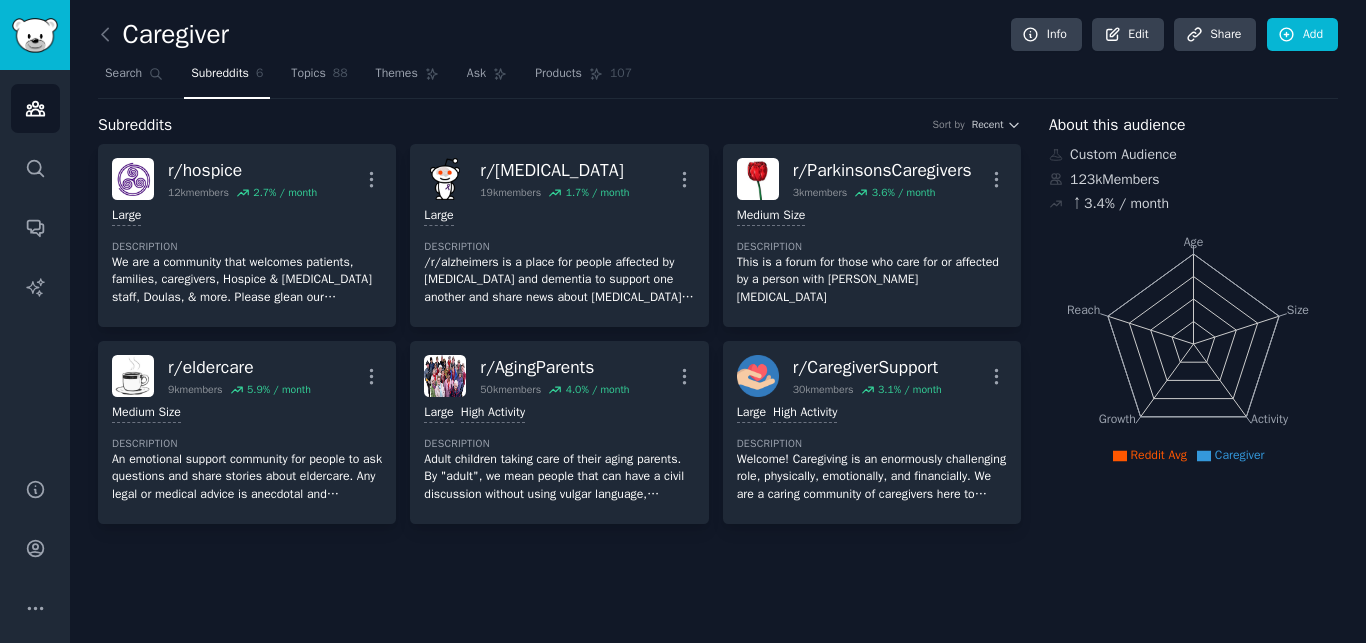 scroll, scrollTop: 0, scrollLeft: 0, axis: both 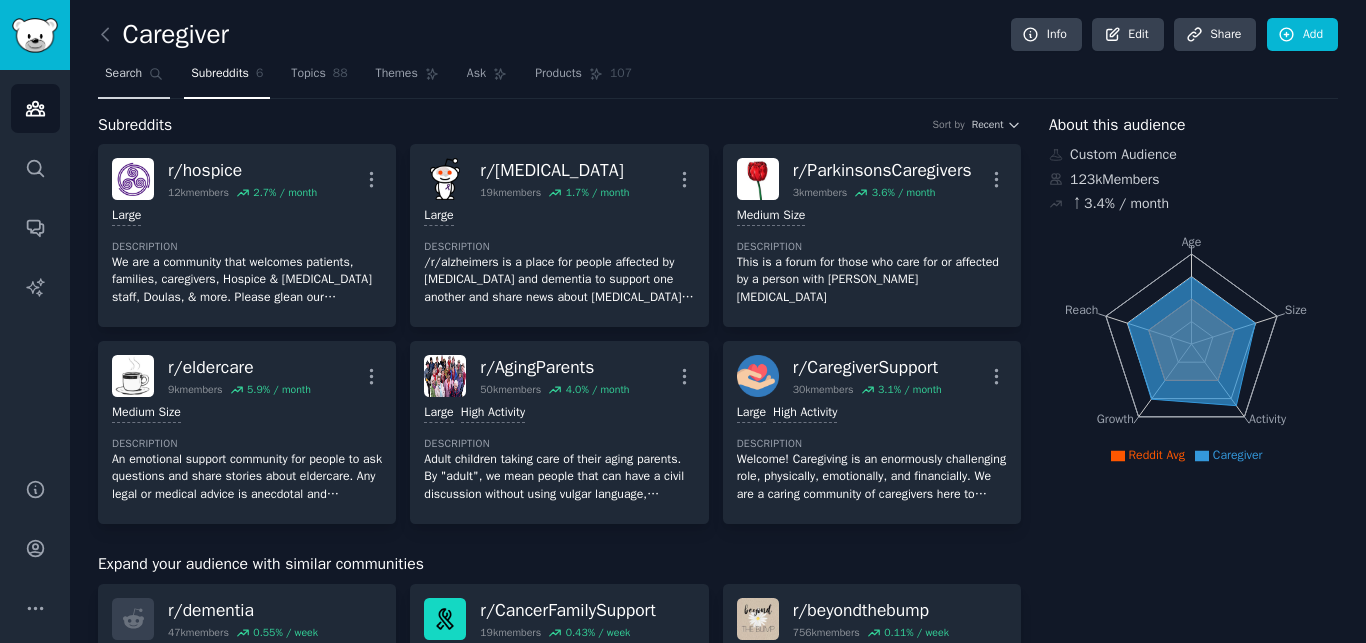 click on "Search" at bounding box center [134, 78] 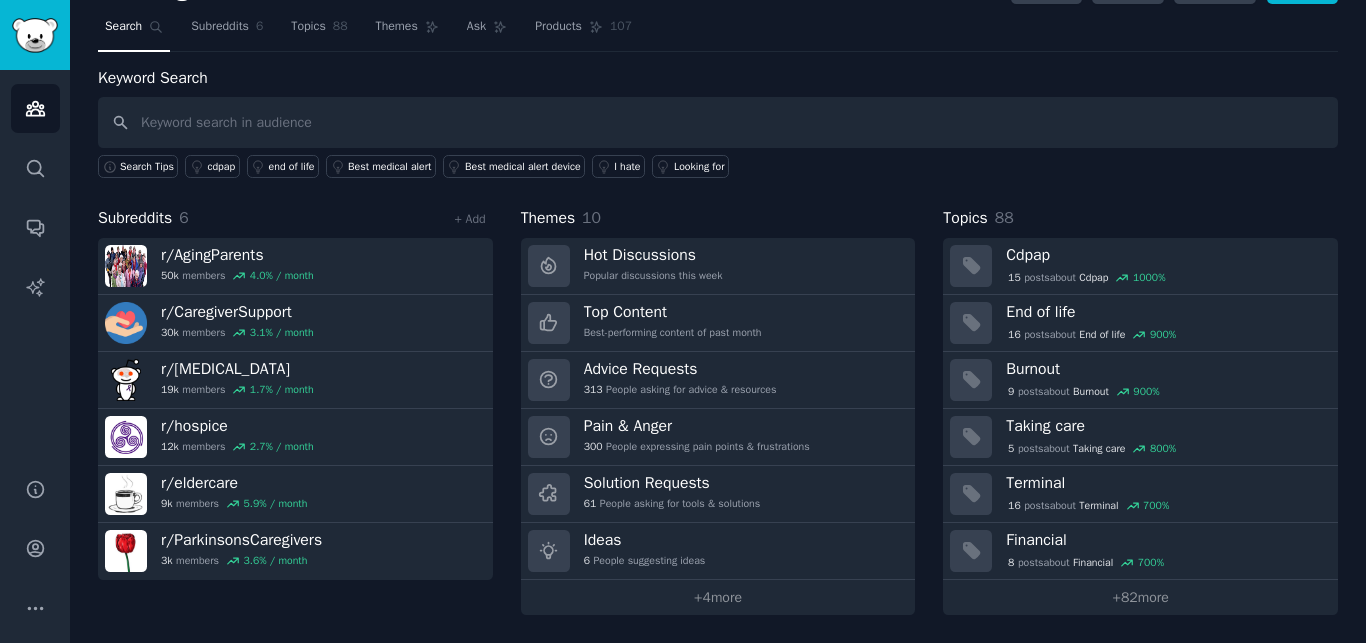 scroll, scrollTop: 0, scrollLeft: 0, axis: both 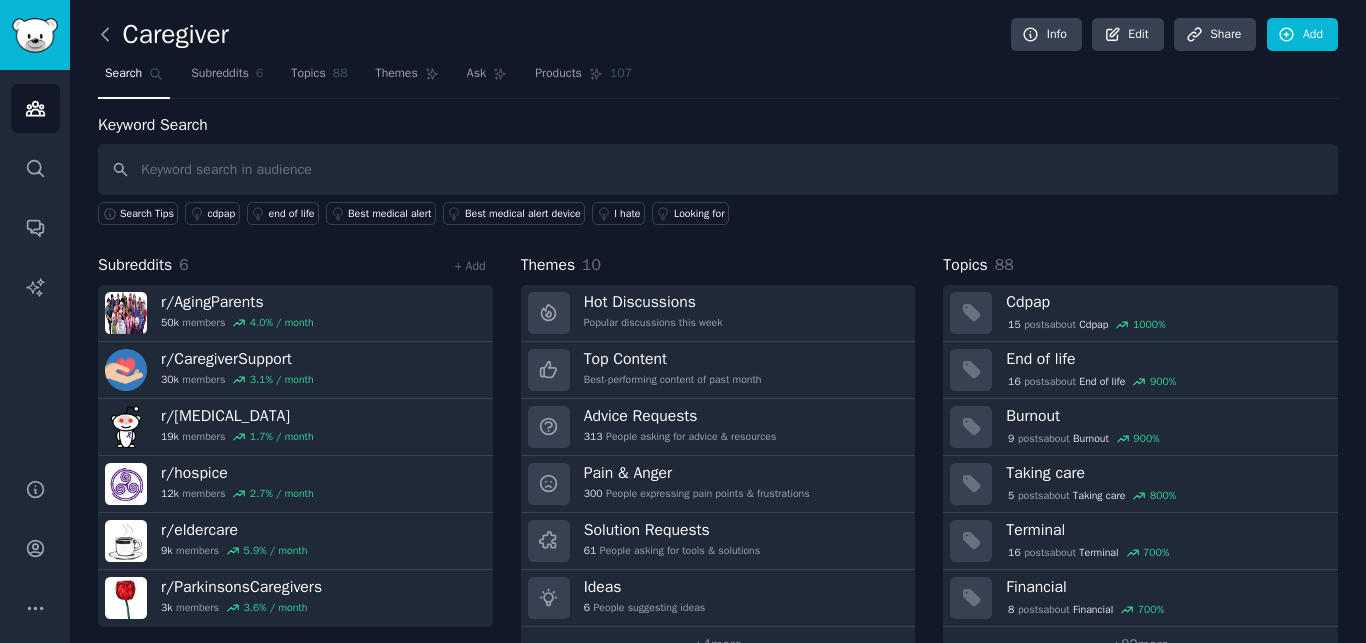 click 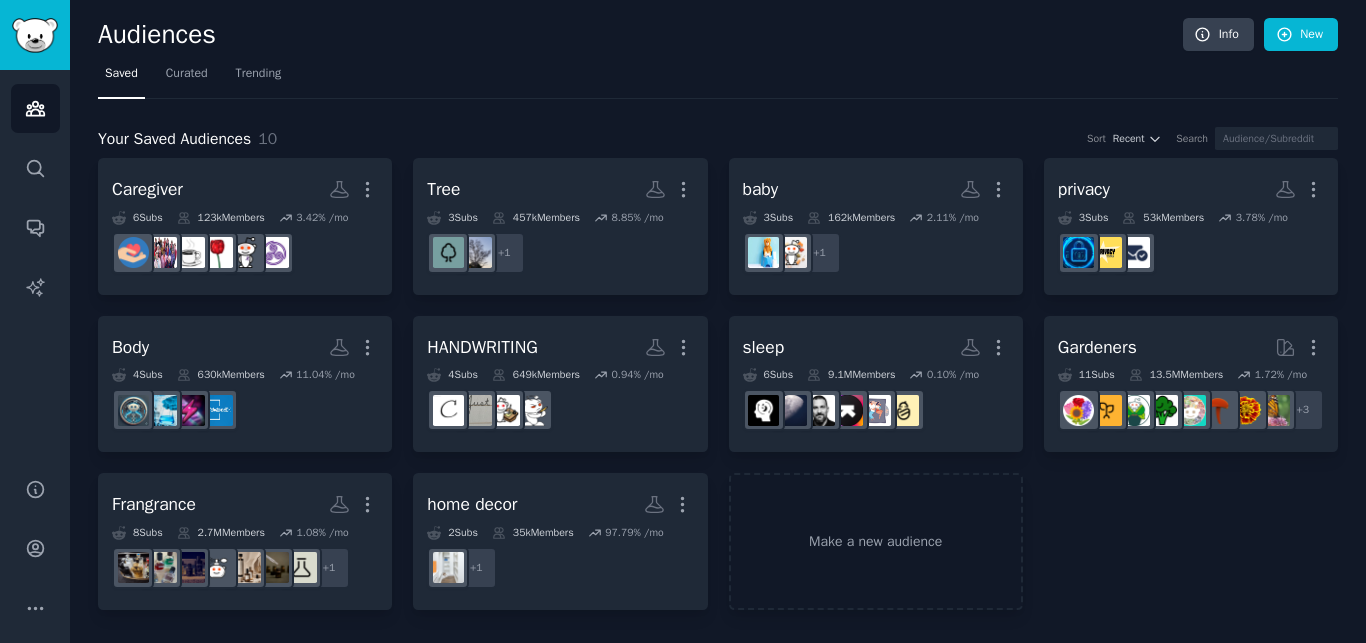 click on "Caregiver More 6  Sub s 123k  Members 3.42 % /mo Tree More 3  Sub s 457k  Members 8.85 % /mo + 1 baby More 3  Sub s 162k  Members 2.11 % /mo + 1 privacy More 3  Sub s 53k  Members 3.78 % /mo Body More 4  Sub s 630k  Members 11.04 % /mo HANDWRITING More 4  Sub s 649k  Members 0.94 % /mo sleep Custom Audience More 6  Sub s 9.1M  Members 0.10 % /mo Gardeners More 11  Sub s 13.5M  Members 1.72 % /mo r/succulents + 3 Frangrance More 8  Sub s 2.7M  Members 1.08 % /mo + 1 home decor More 2  Sub s 35k  Members 97.79 % /mo + 1 Make a new audience" at bounding box center [718, 384] 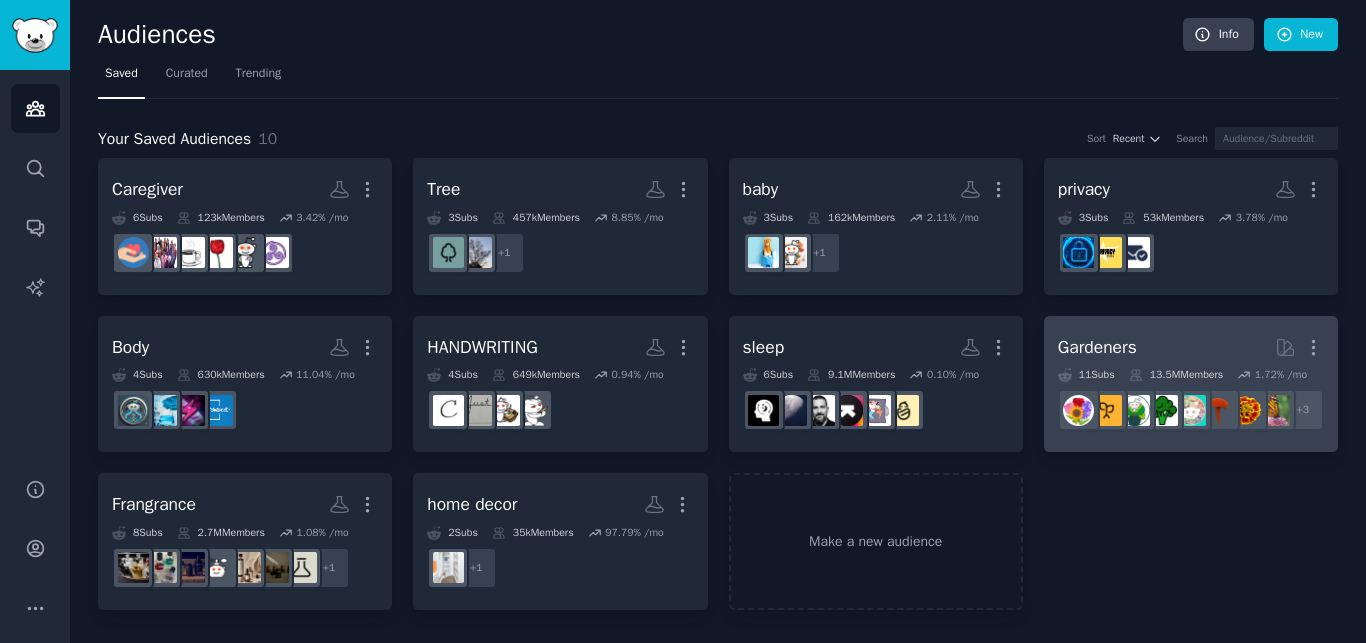 click on "Gardeners More" at bounding box center (1191, 347) 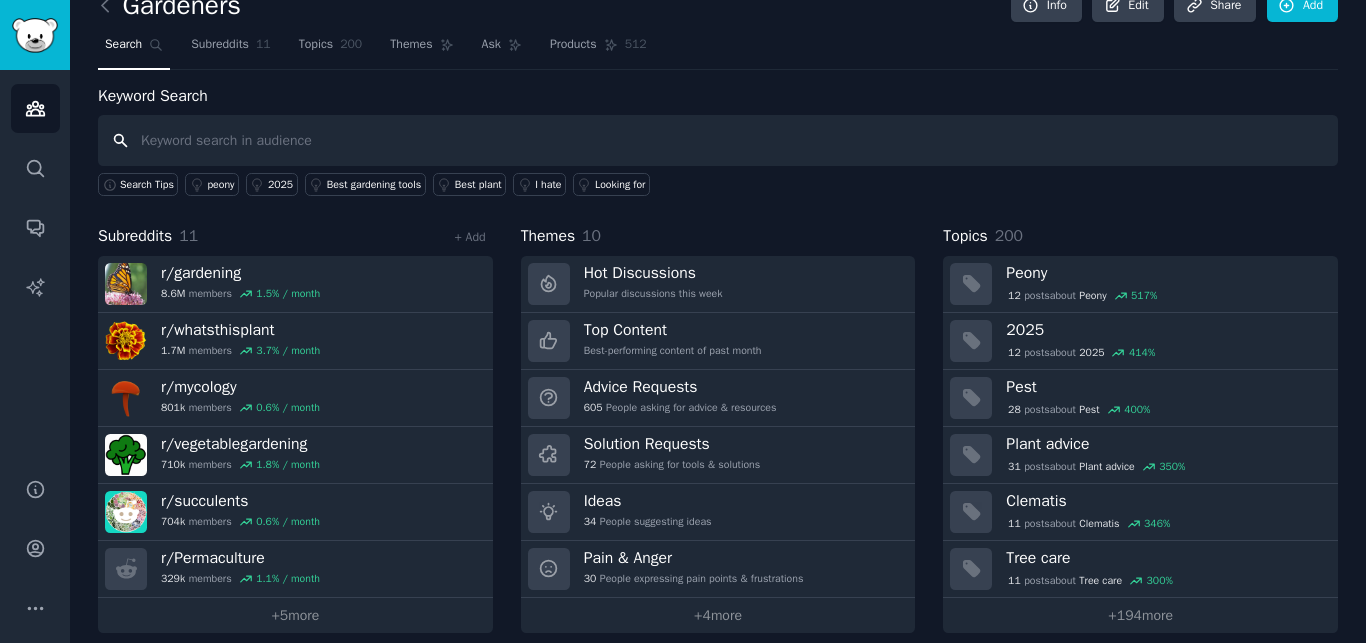 scroll, scrollTop: 47, scrollLeft: 0, axis: vertical 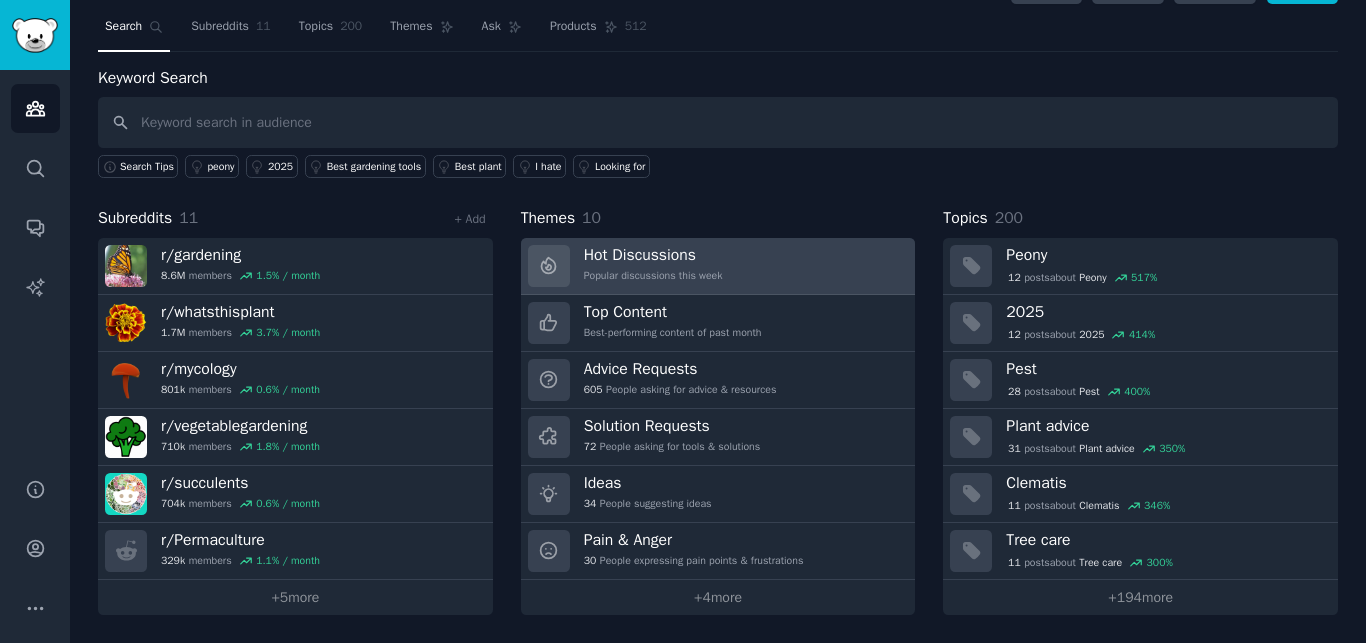 click on "Hot Discussions Popular discussions this week" at bounding box center (718, 266) 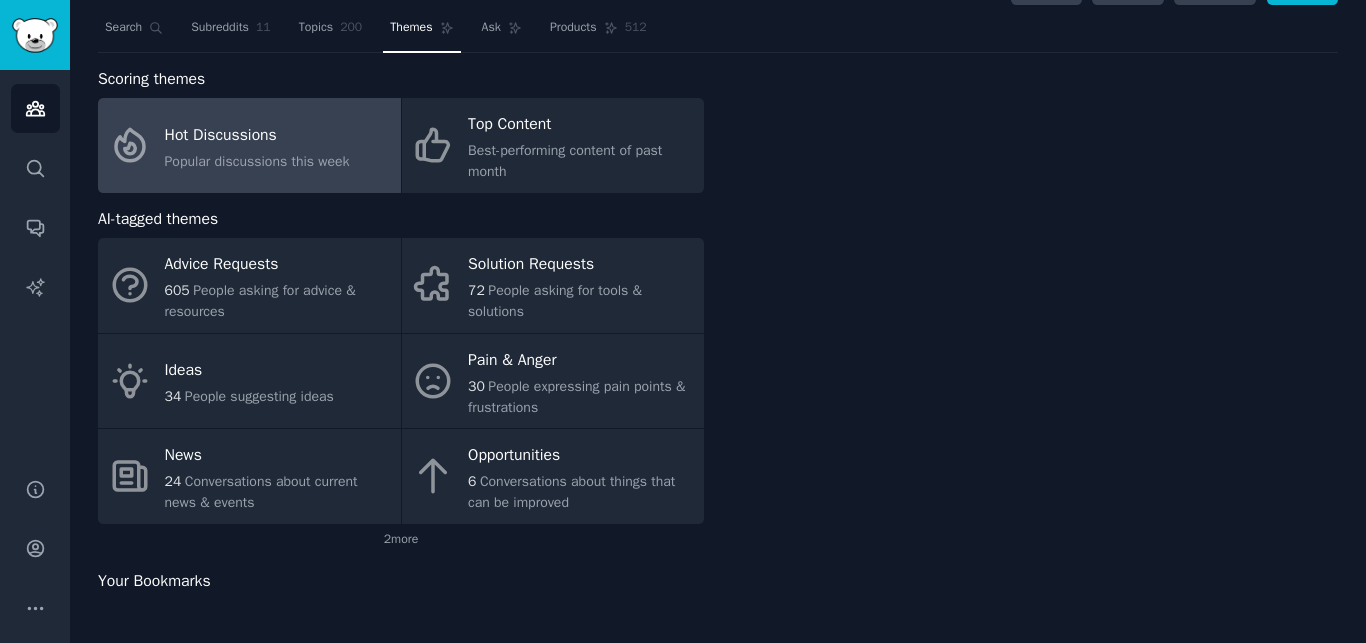 scroll, scrollTop: 46, scrollLeft: 0, axis: vertical 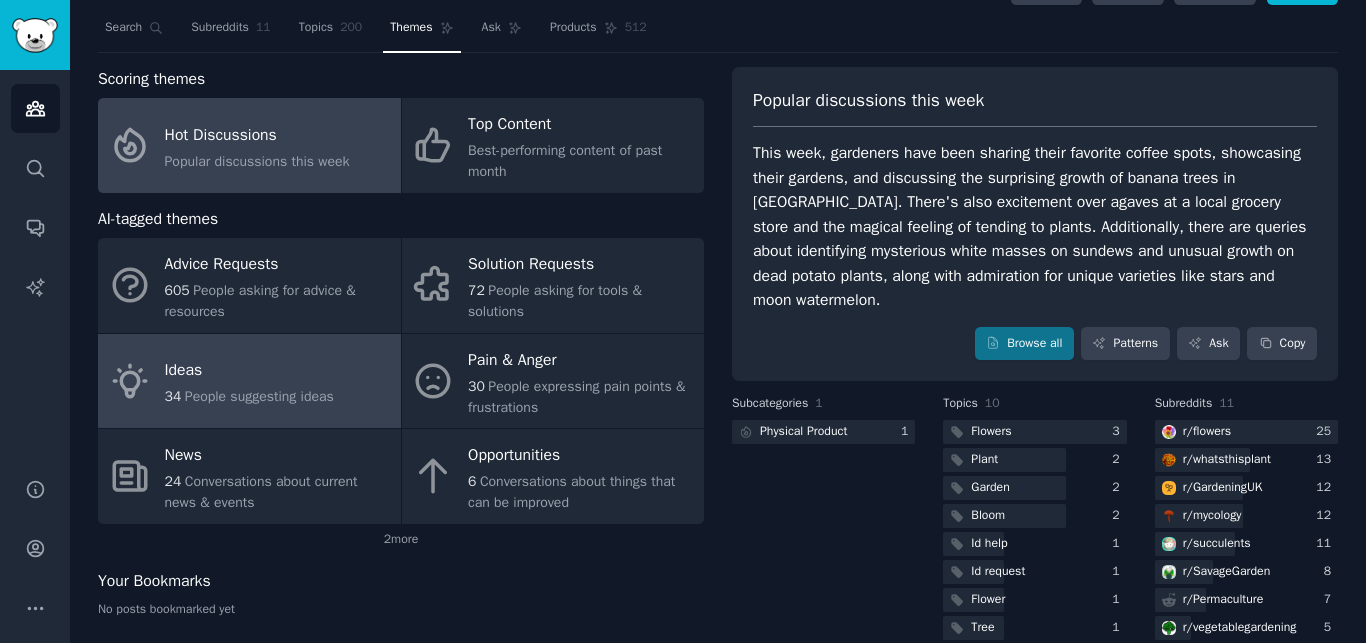 click on "People suggesting ideas" at bounding box center (259, 396) 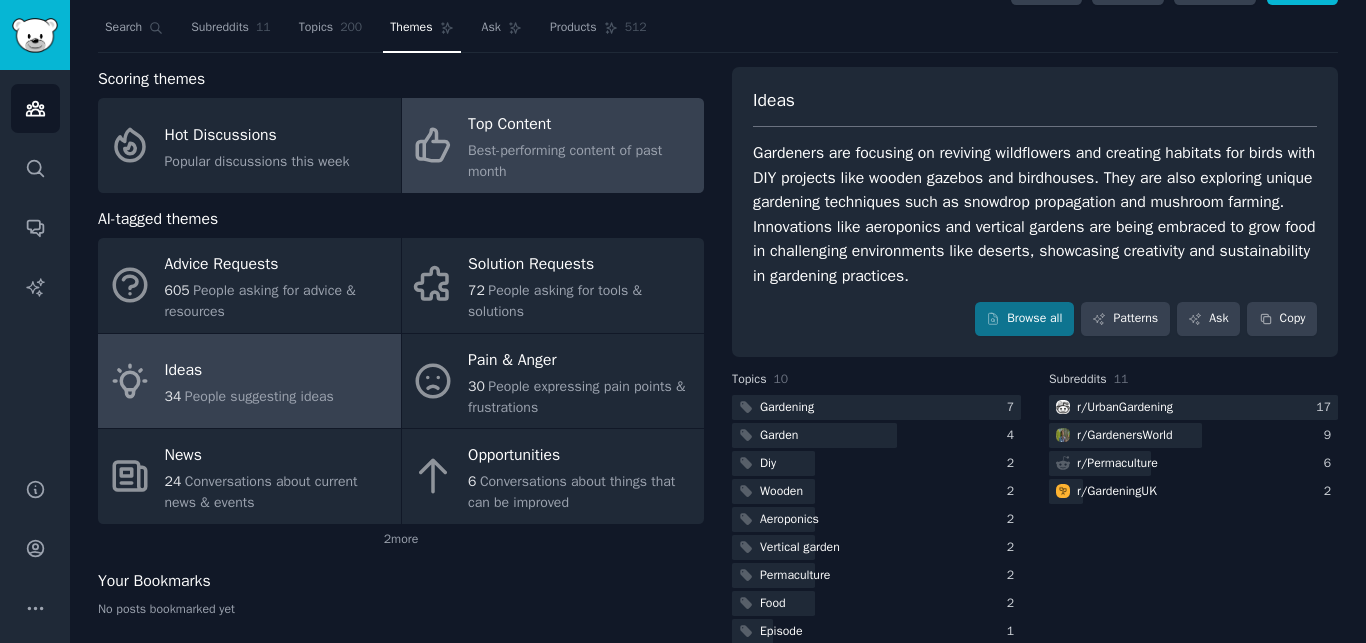 click 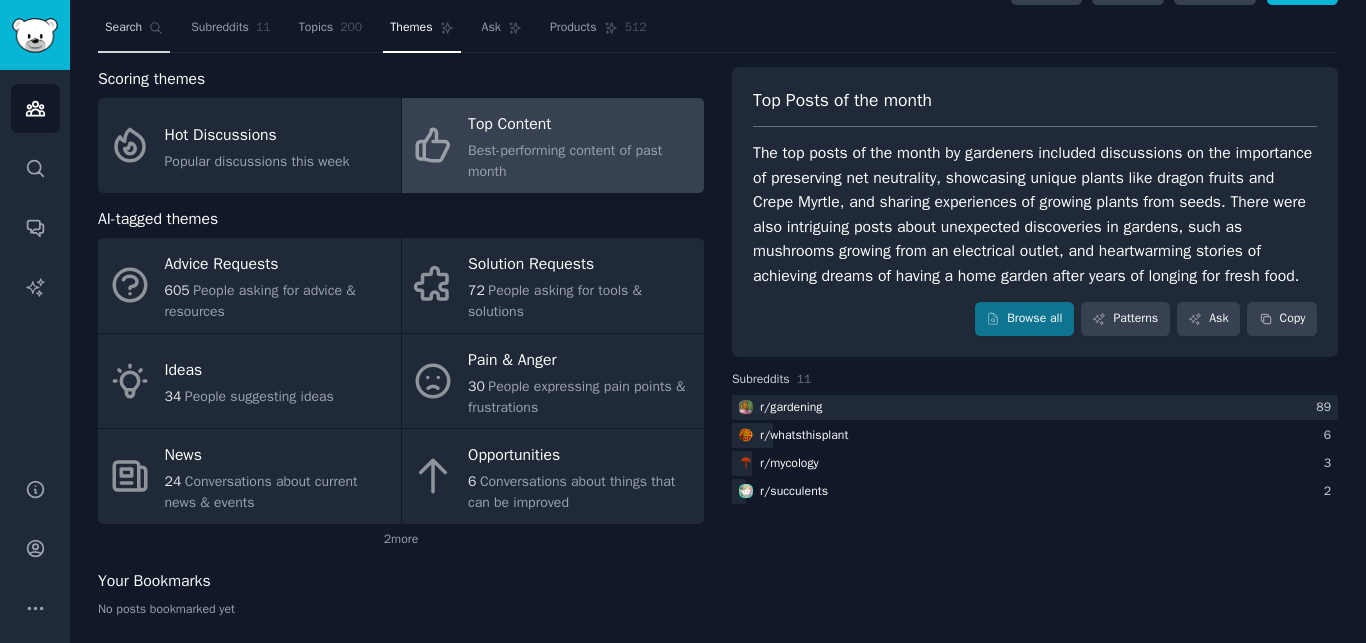 click on "Search" at bounding box center (134, 32) 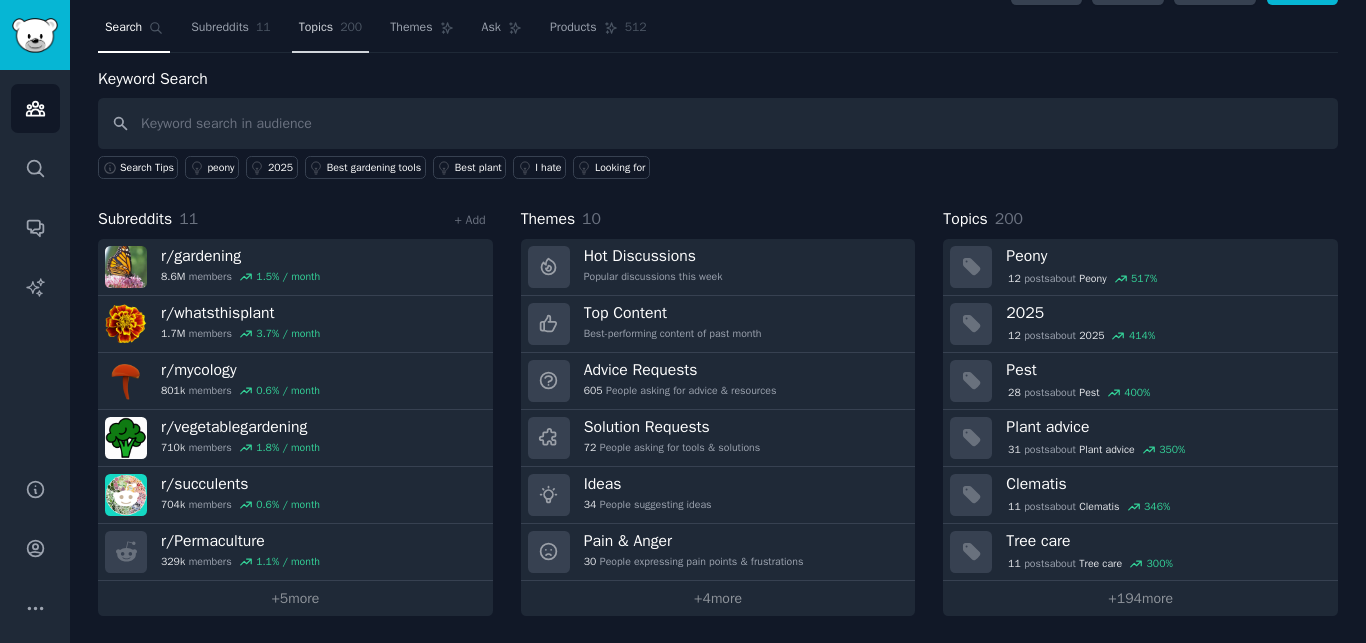 click on "Topics 200" at bounding box center [331, 32] 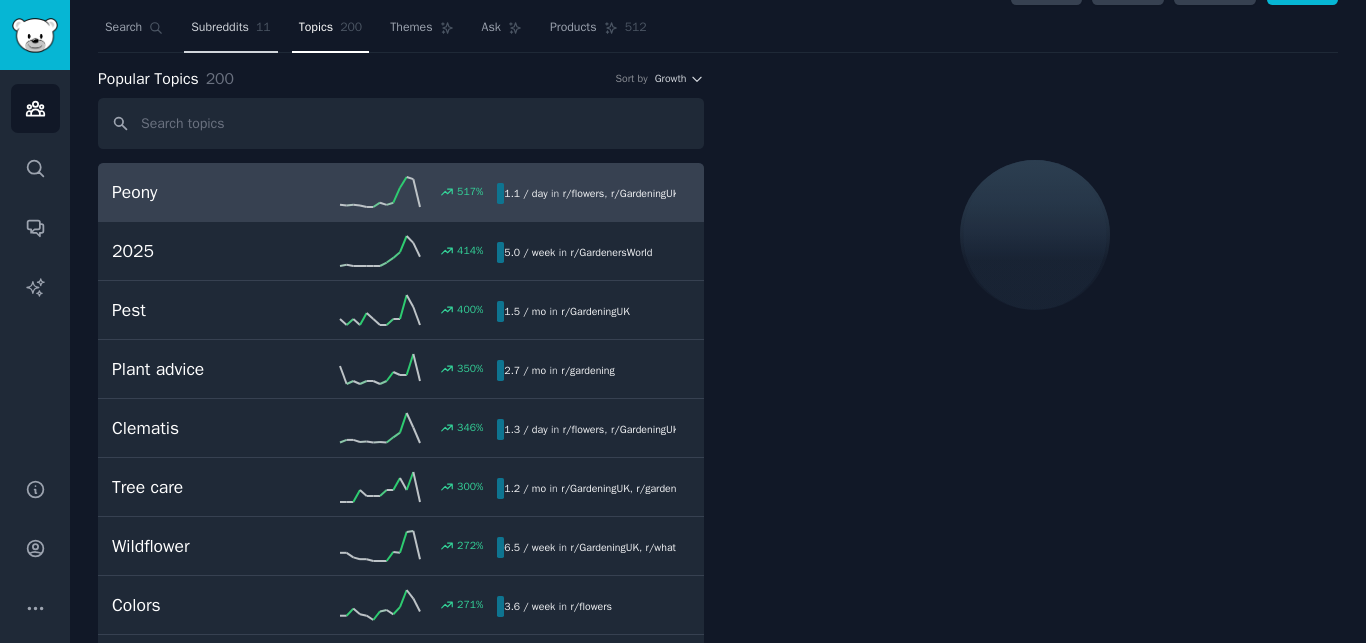 click on "Subreddits 11" at bounding box center [230, 32] 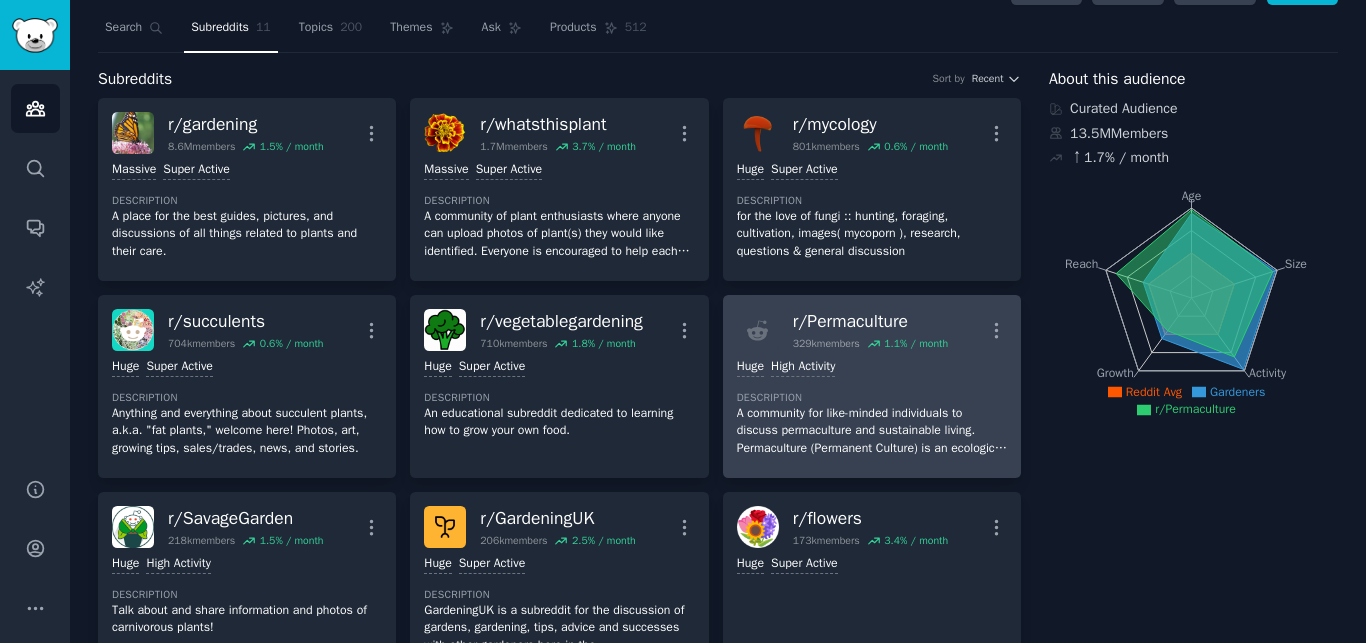 click on "Huge High Activity Description A community for like-minded individuals to discuss permaculture and sustainable living. Permaculture (Permanent Culture) is an ecological design system coined in [GEOGRAPHIC_DATA] by [PERSON_NAME] and [PERSON_NAME]" at bounding box center [872, 407] 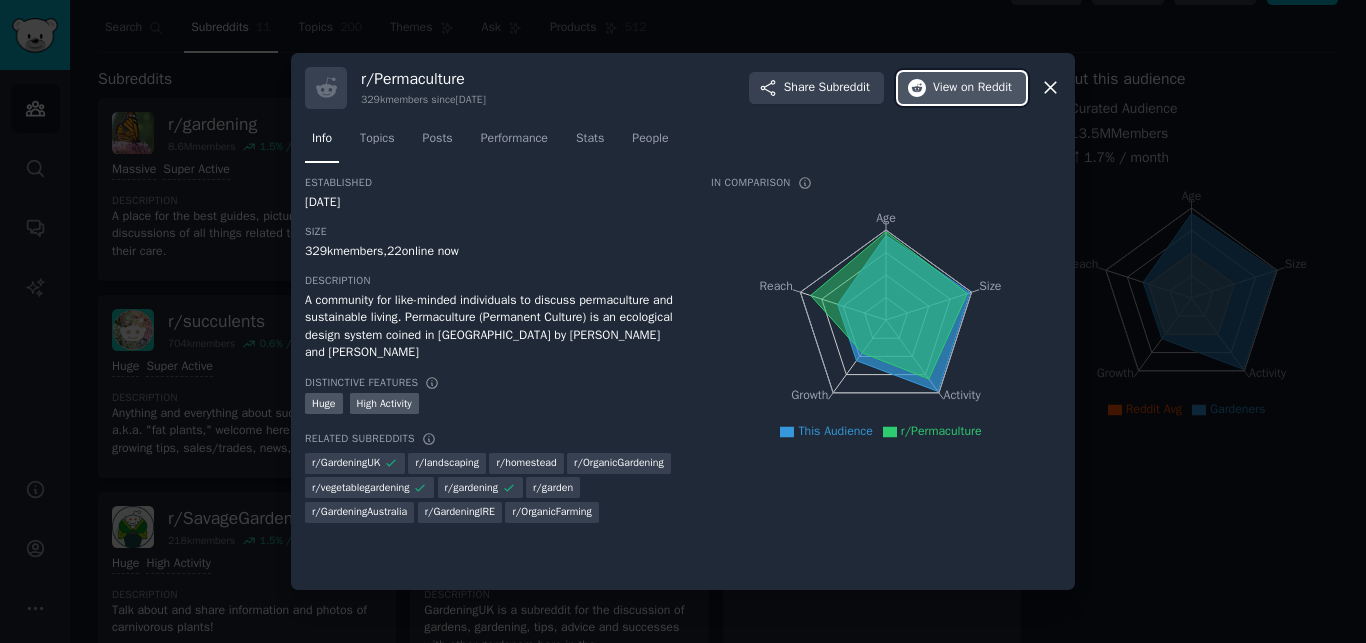 click on "on Reddit" at bounding box center (986, 88) 